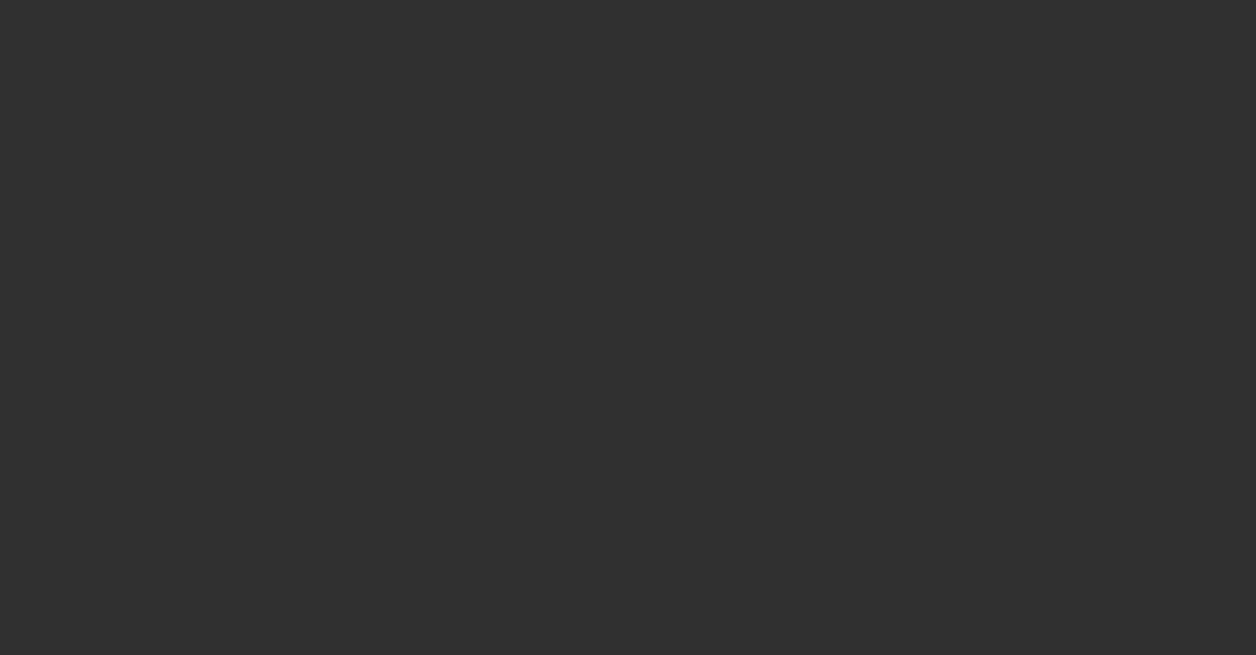 scroll, scrollTop: 0, scrollLeft: 0, axis: both 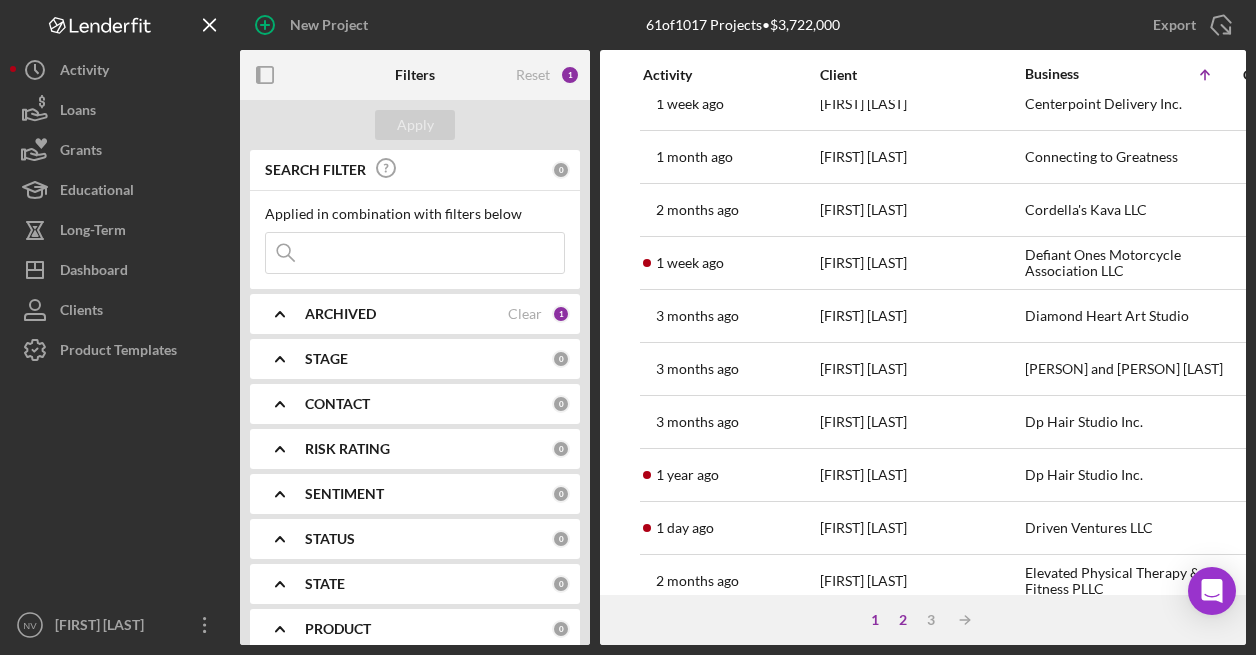 click on "2" at bounding box center (903, 620) 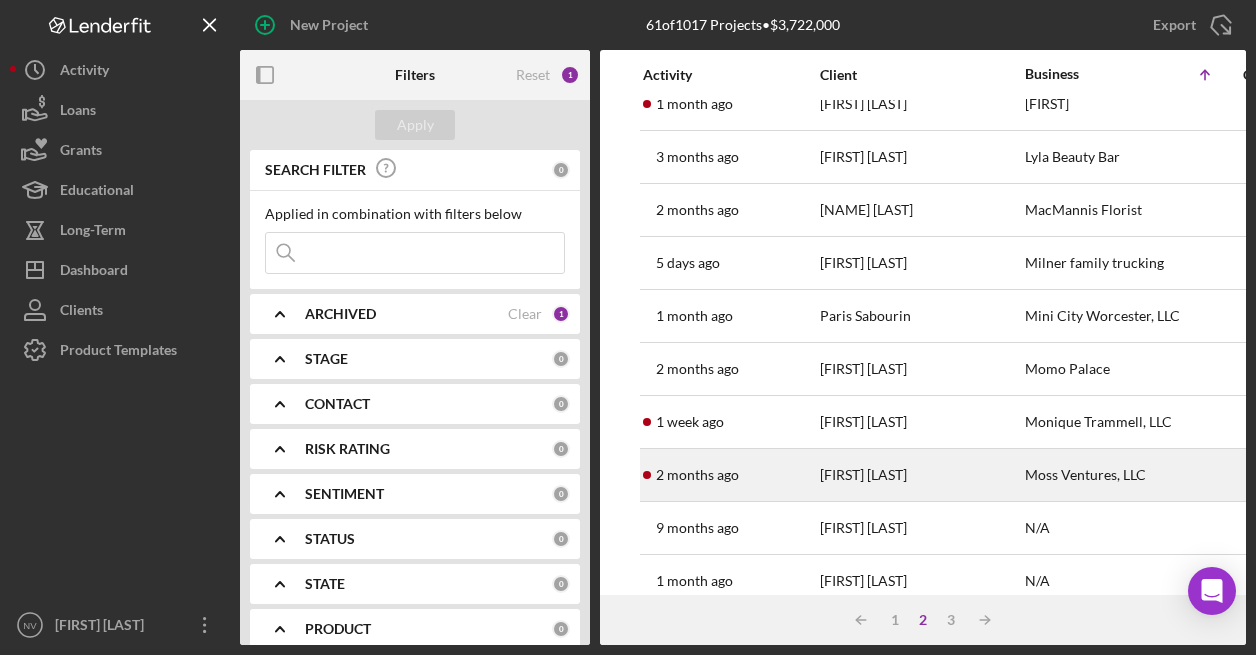 click on "Moss Ventures, LLC" at bounding box center (1125, 475) 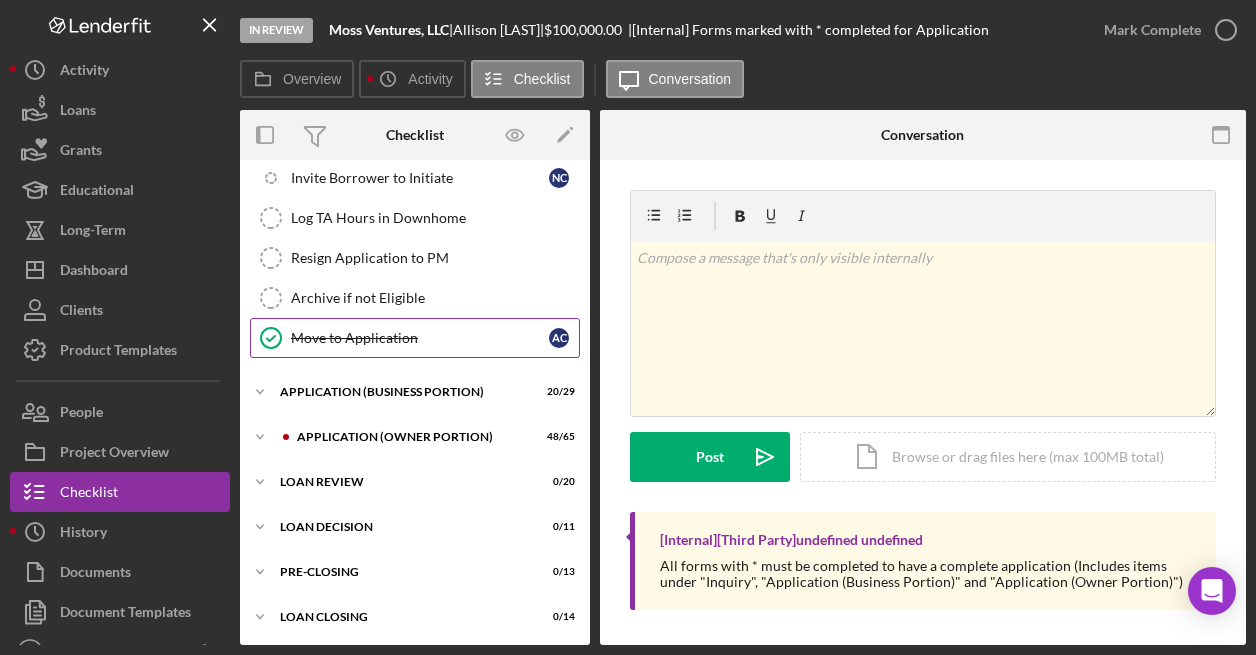 scroll, scrollTop: 980, scrollLeft: 0, axis: vertical 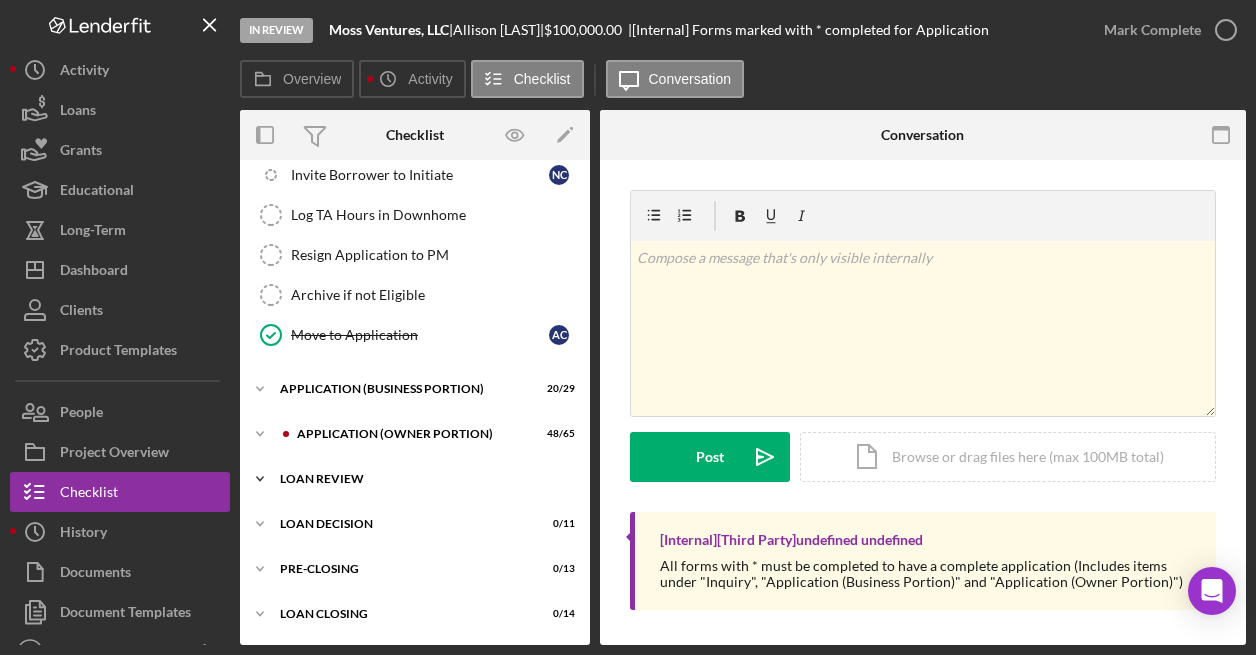 click on "LOAN REVIEW" at bounding box center (422, 479) 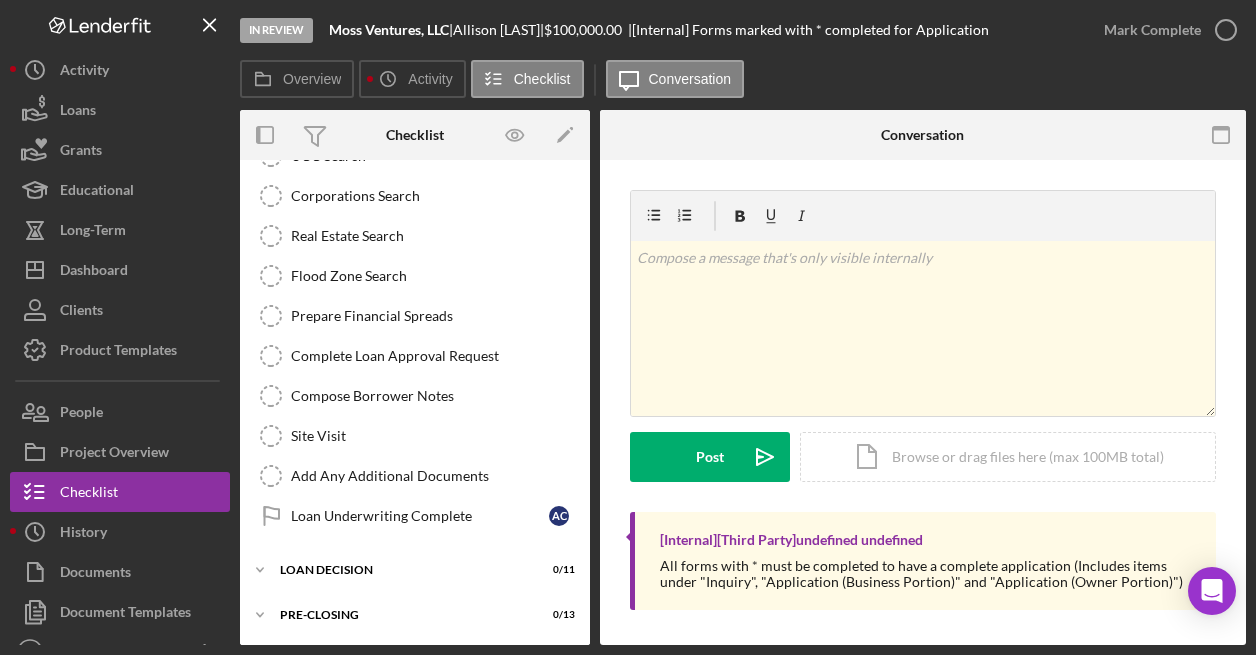 scroll, scrollTop: 1780, scrollLeft: 0, axis: vertical 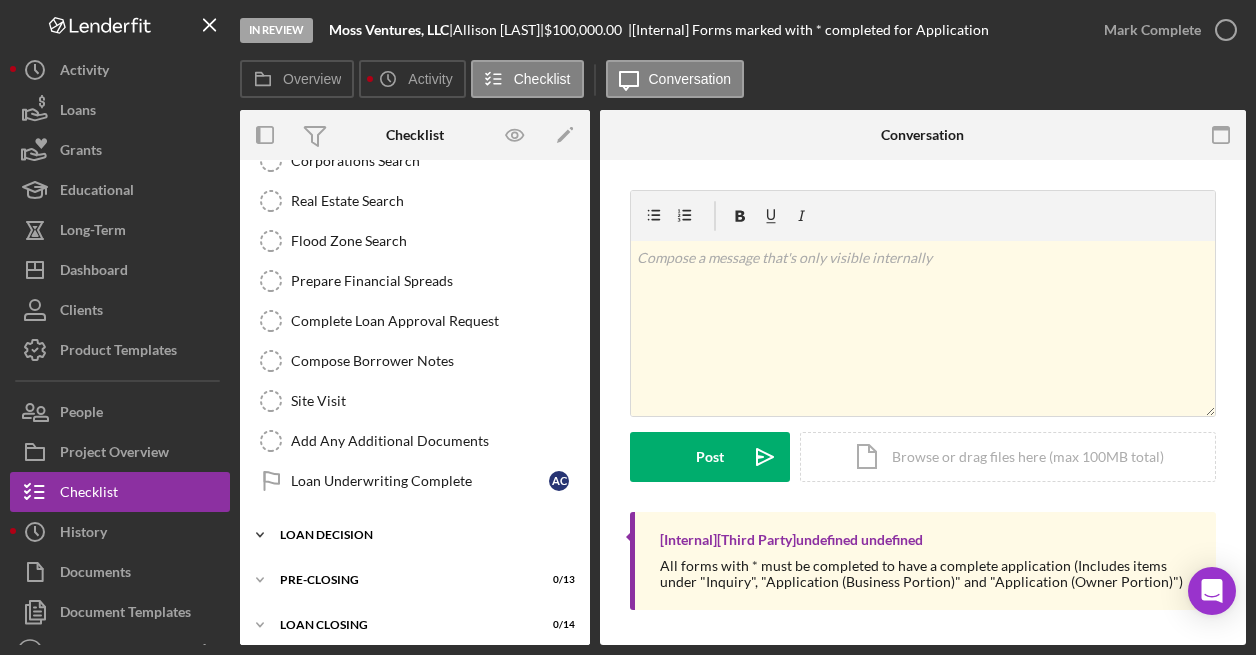 click on "LOAN DECISION" at bounding box center [422, 535] 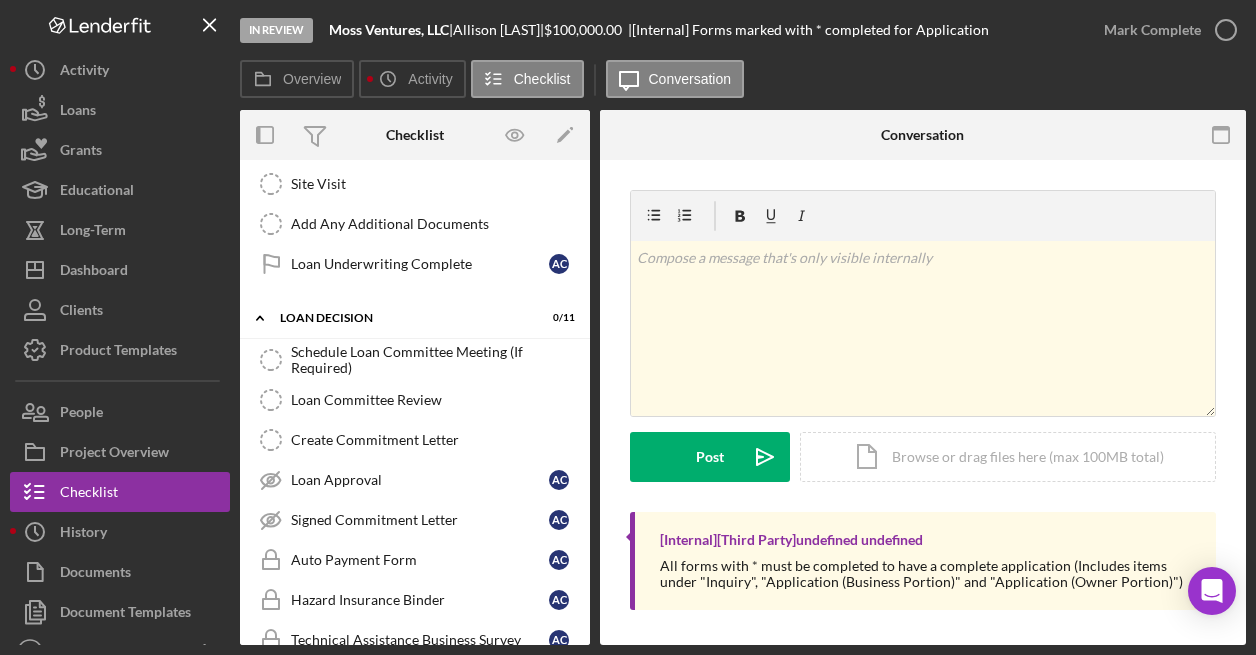 scroll, scrollTop: 2180, scrollLeft: 0, axis: vertical 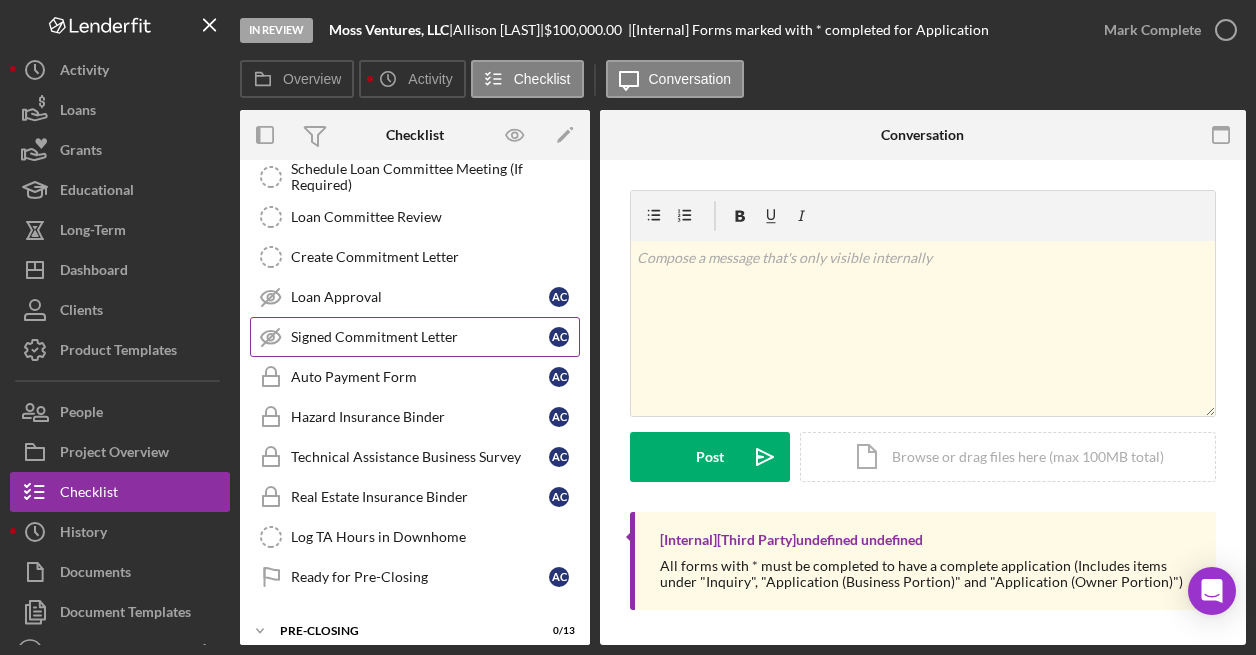 click on "Signed Commitment Letter" at bounding box center [420, 337] 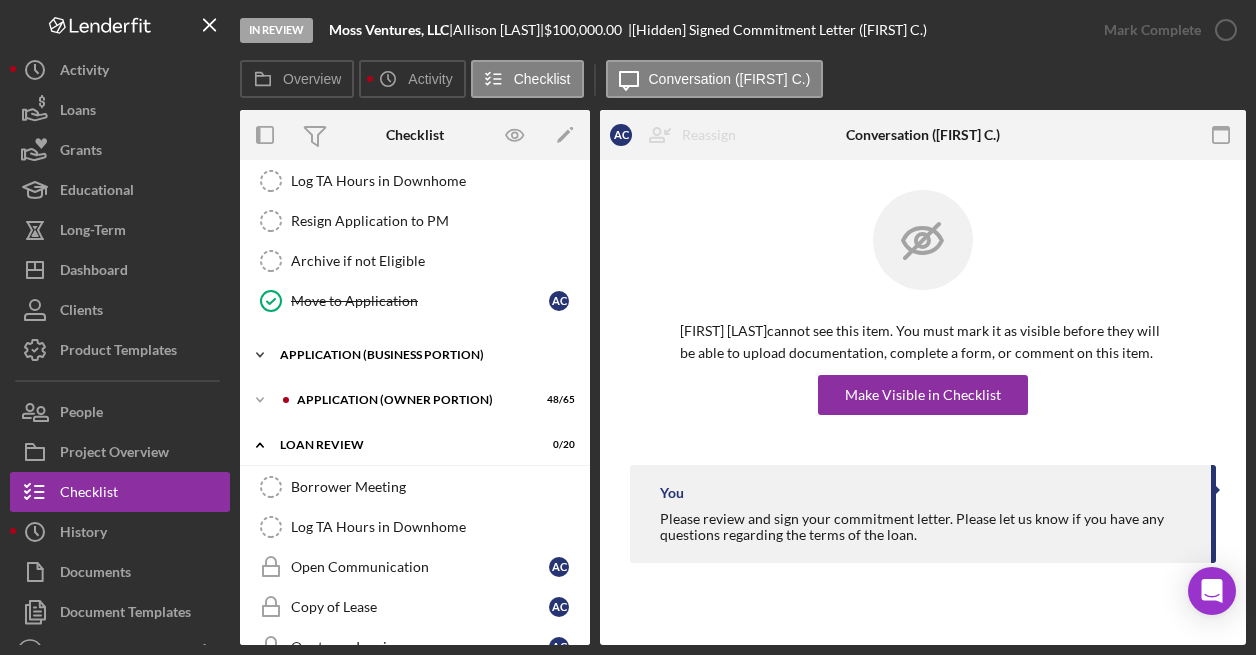 scroll, scrollTop: 980, scrollLeft: 0, axis: vertical 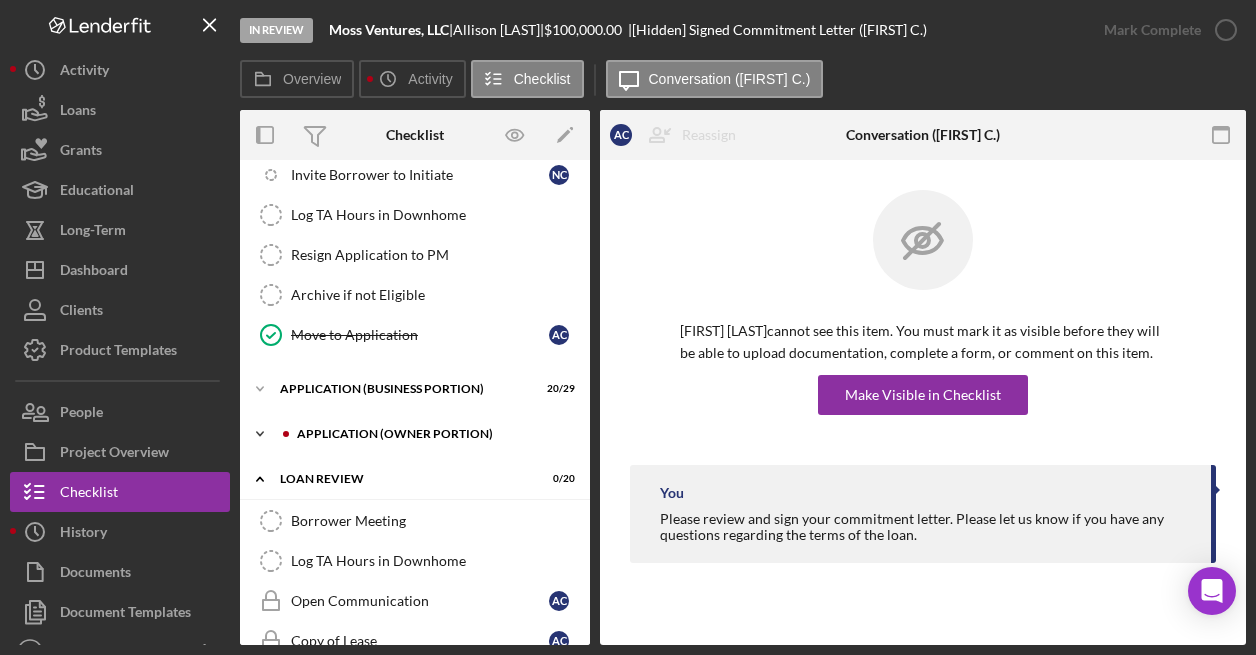 click on "APPLICATION (OWNER PORTION)" at bounding box center (431, 434) 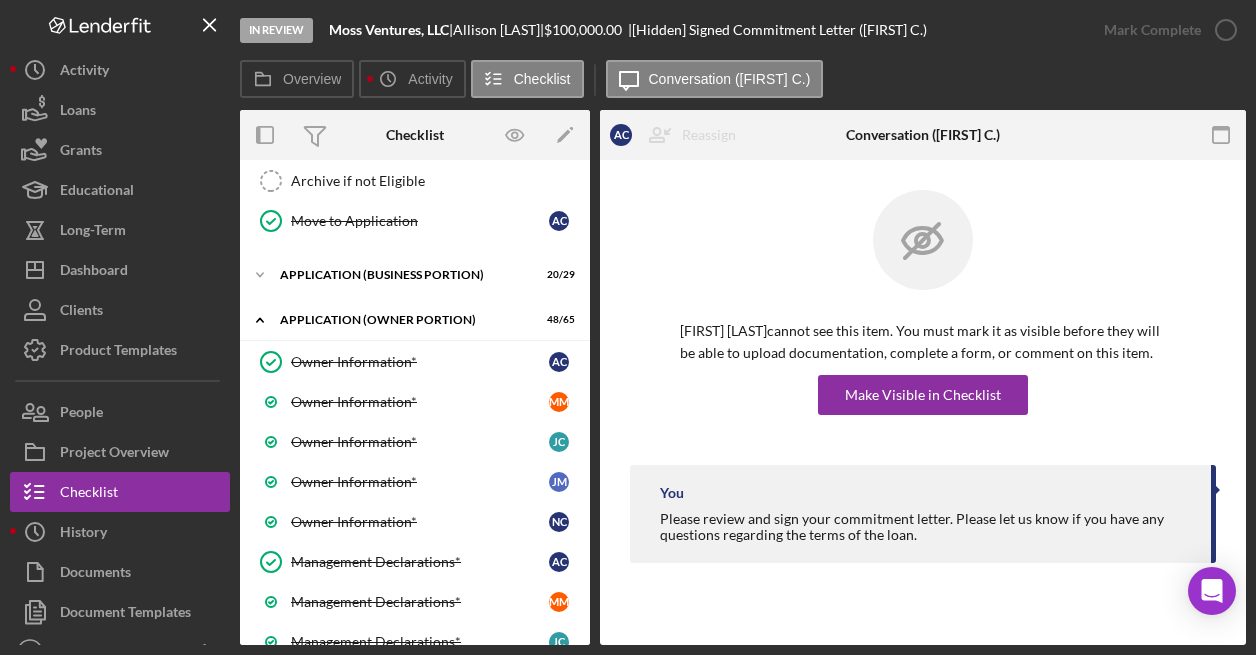 scroll, scrollTop: 1080, scrollLeft: 0, axis: vertical 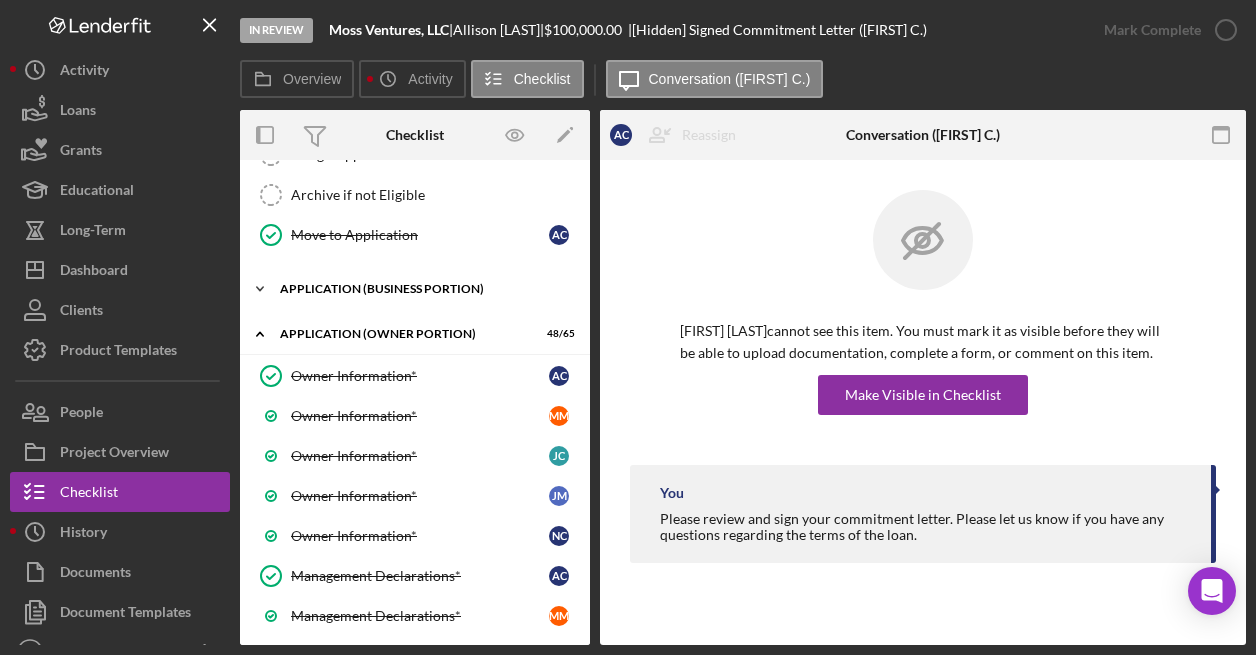 click on "APPLICATION (BUSINESS PORTION)" at bounding box center (422, 289) 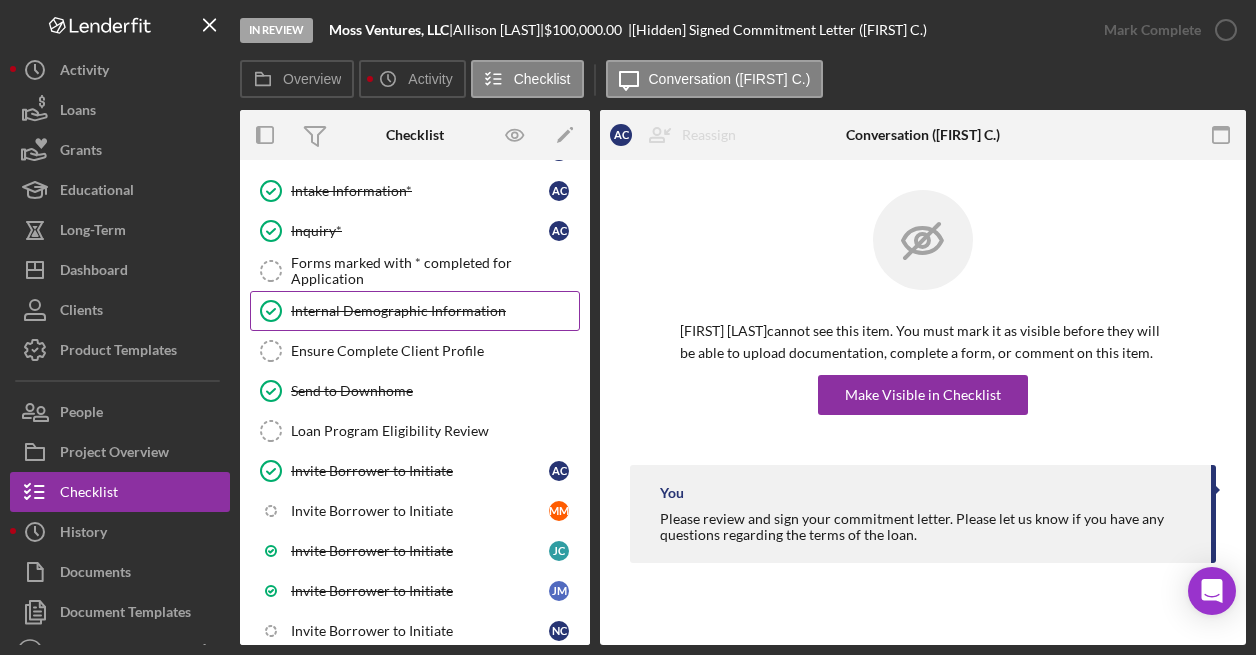 scroll, scrollTop: 0, scrollLeft: 0, axis: both 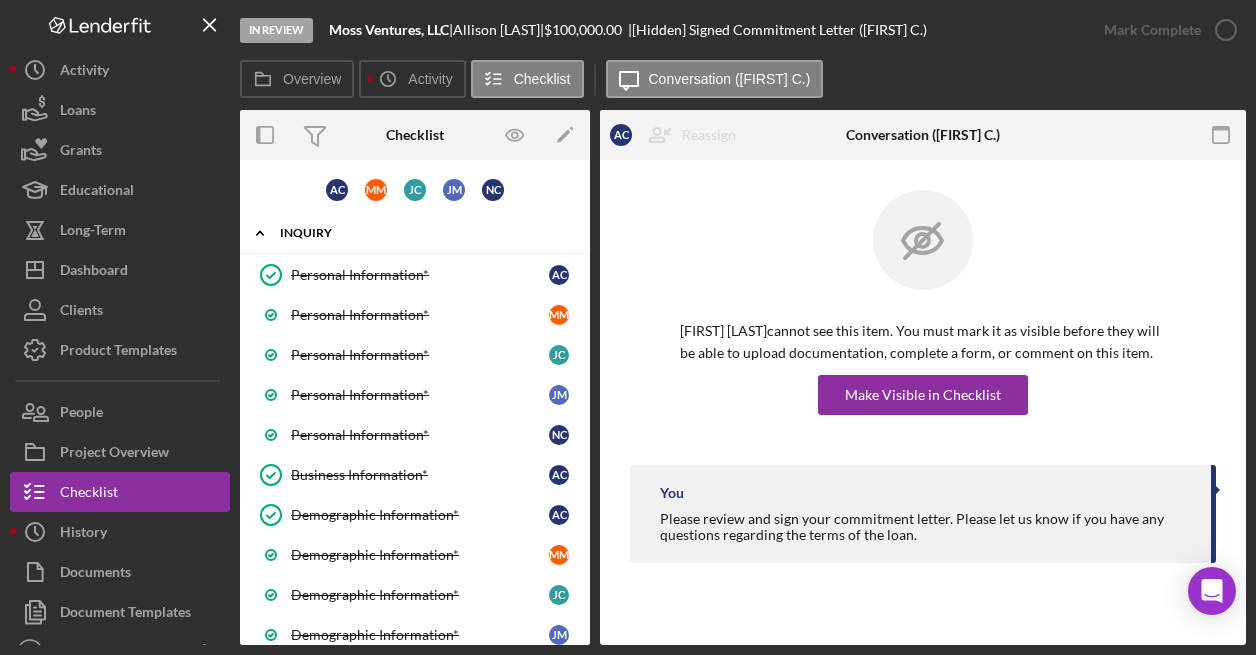 click 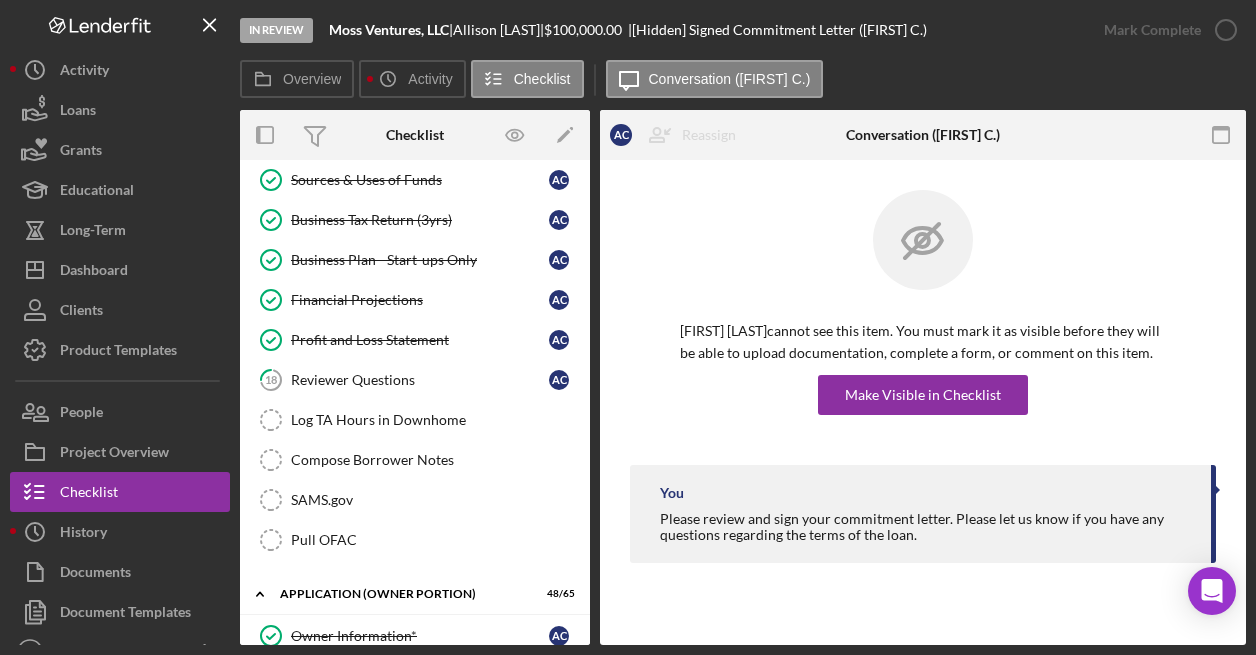 scroll, scrollTop: 1000, scrollLeft: 0, axis: vertical 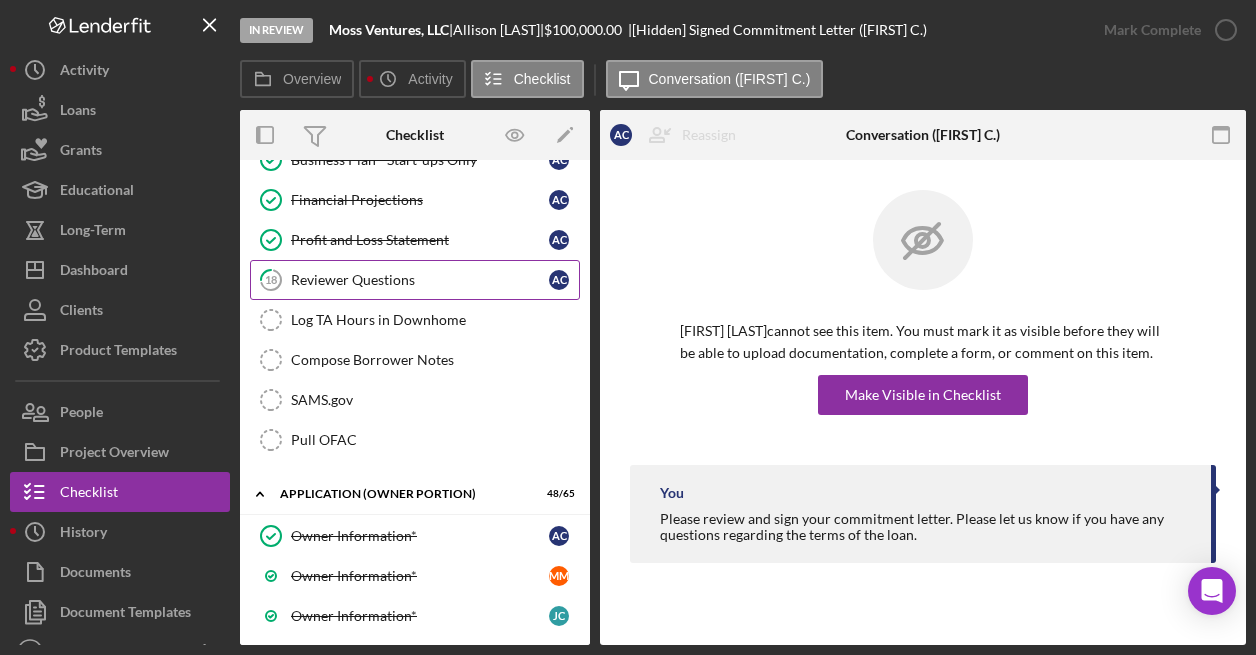 click on "Reviewer Questions" at bounding box center (420, 280) 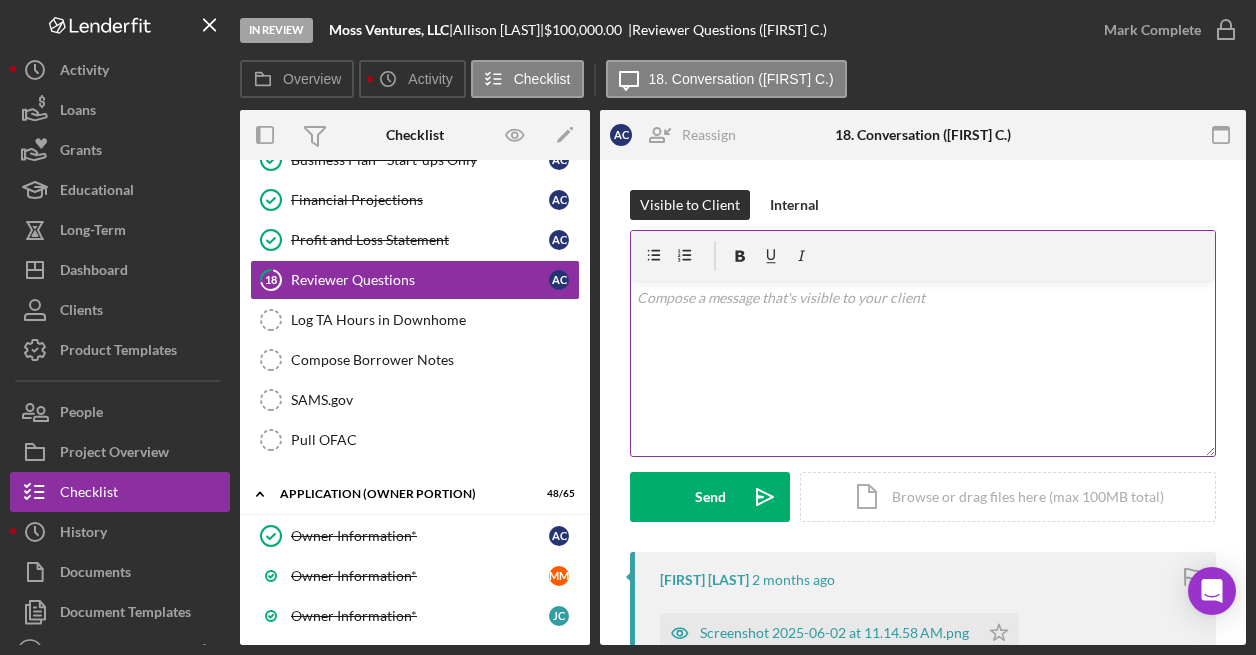 click at bounding box center [923, 298] 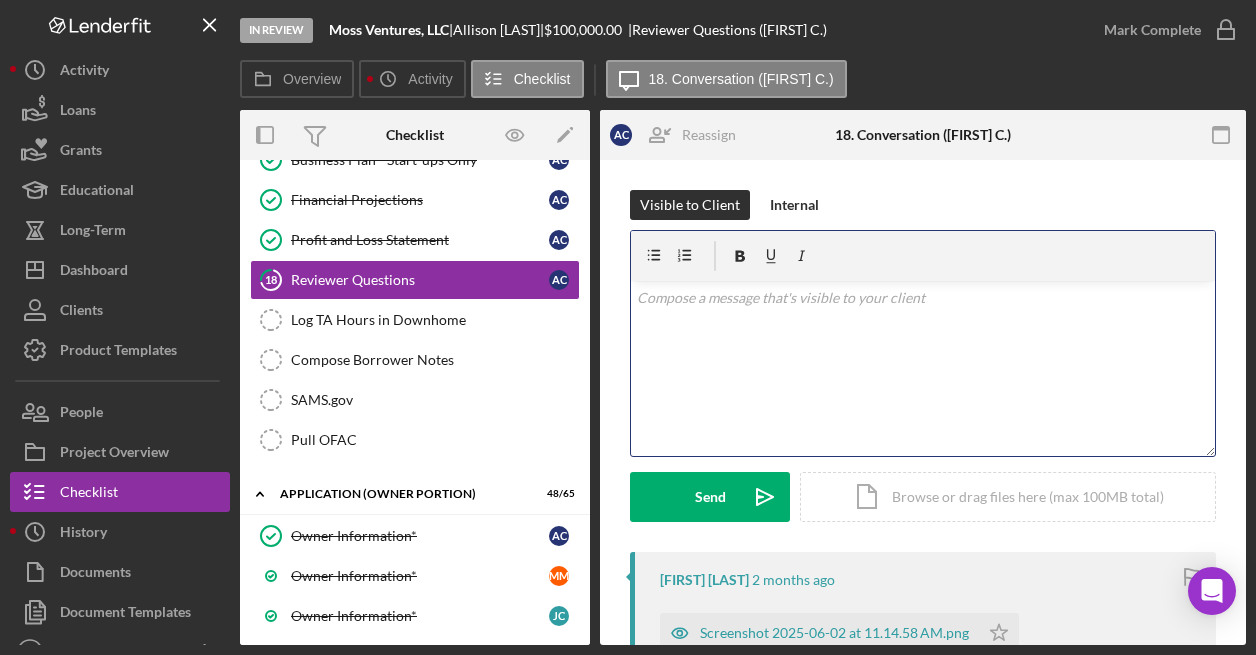 type 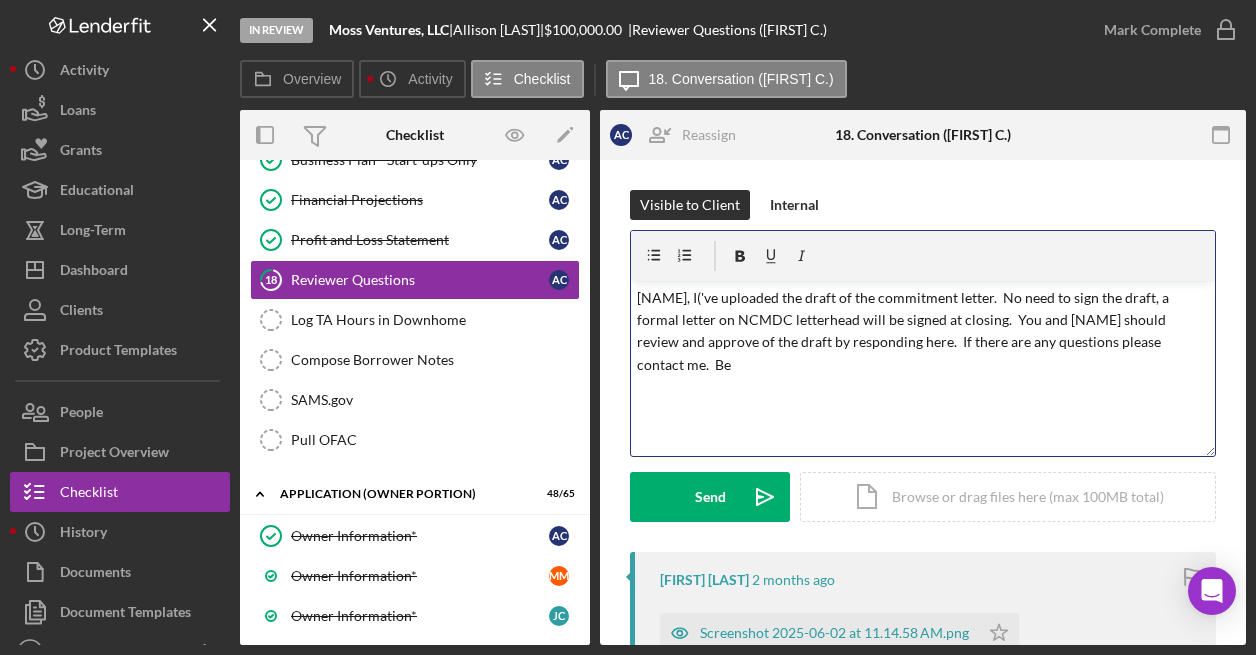 click on "[NAME], I('ve uploaded the draft of the commitment letter.  No need to sign the draft, a formal letter on NCMDC letterhead will be signed at closing.  You and [NAME] should review and approve of the draft by responding here.  If there are any questions please contact me.  Be" at bounding box center [923, 332] 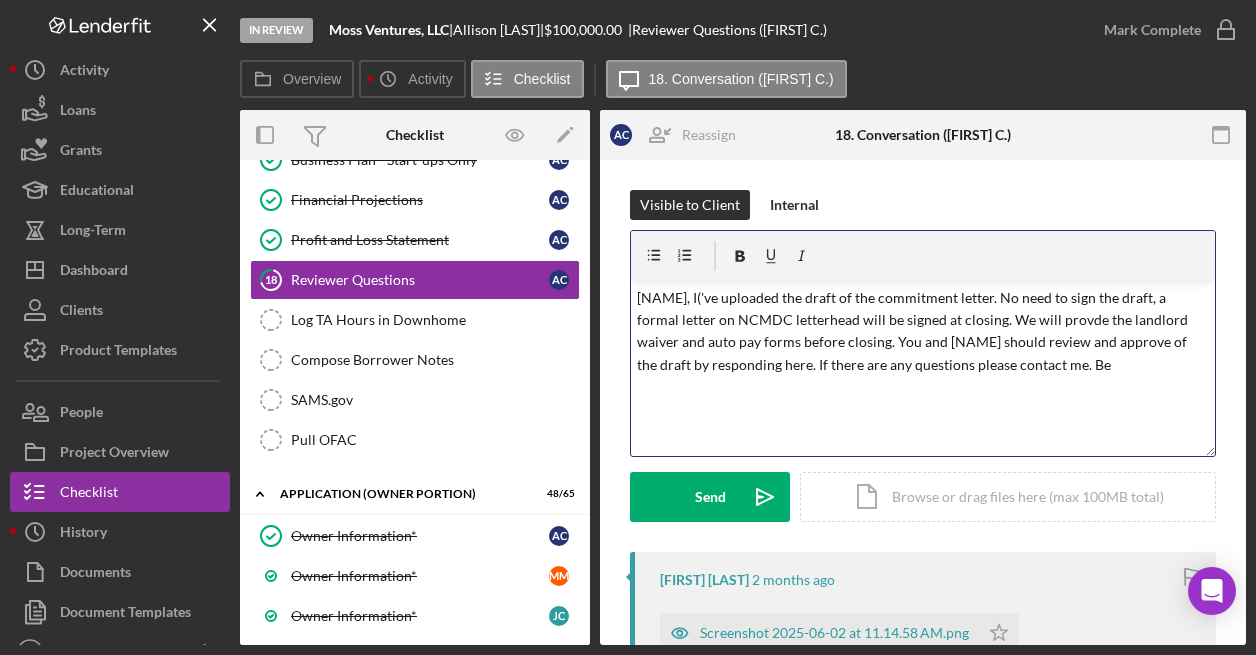 click on "[NAME], I('ve uploaded the draft of the commitment letter. No need to sign the draft, a formal letter on NCMDC letterhead will be signed at closing. We will provde the landlord waiver and auto pay forms before closing. You and [NAME] should review and approve of the draft by responding here. If there are any questions please contact me. Be" at bounding box center (923, 332) 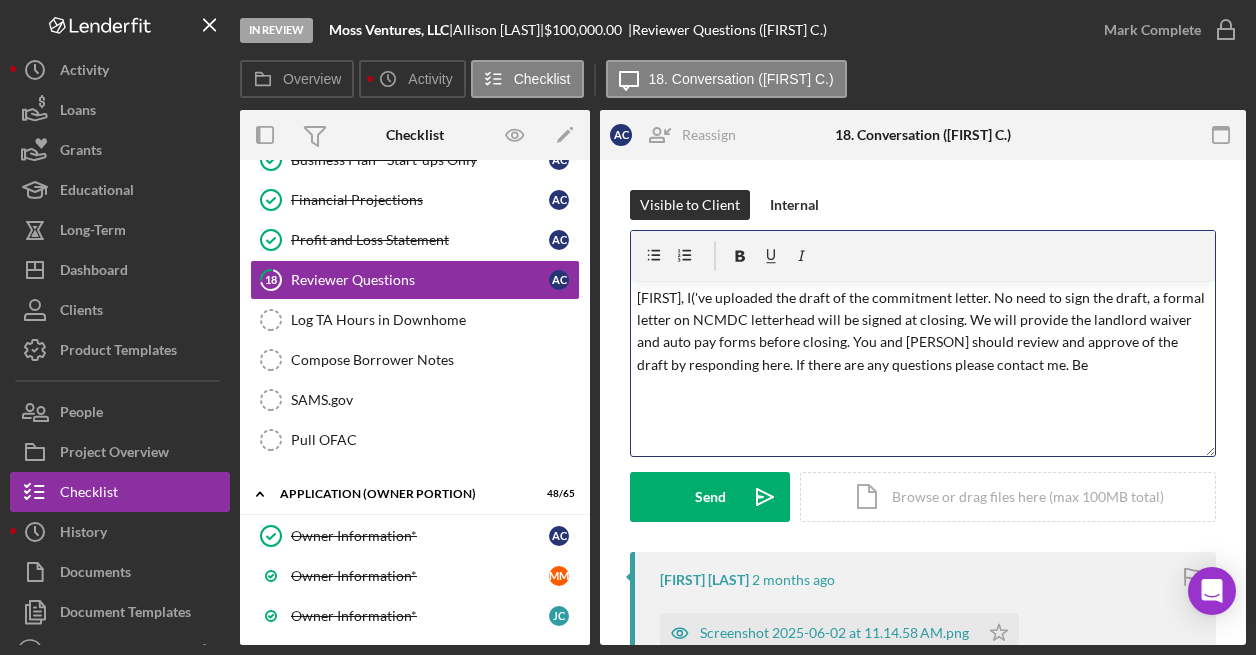 drag, startPoint x: 1095, startPoint y: 364, endPoint x: 1111, endPoint y: 362, distance: 16.124516 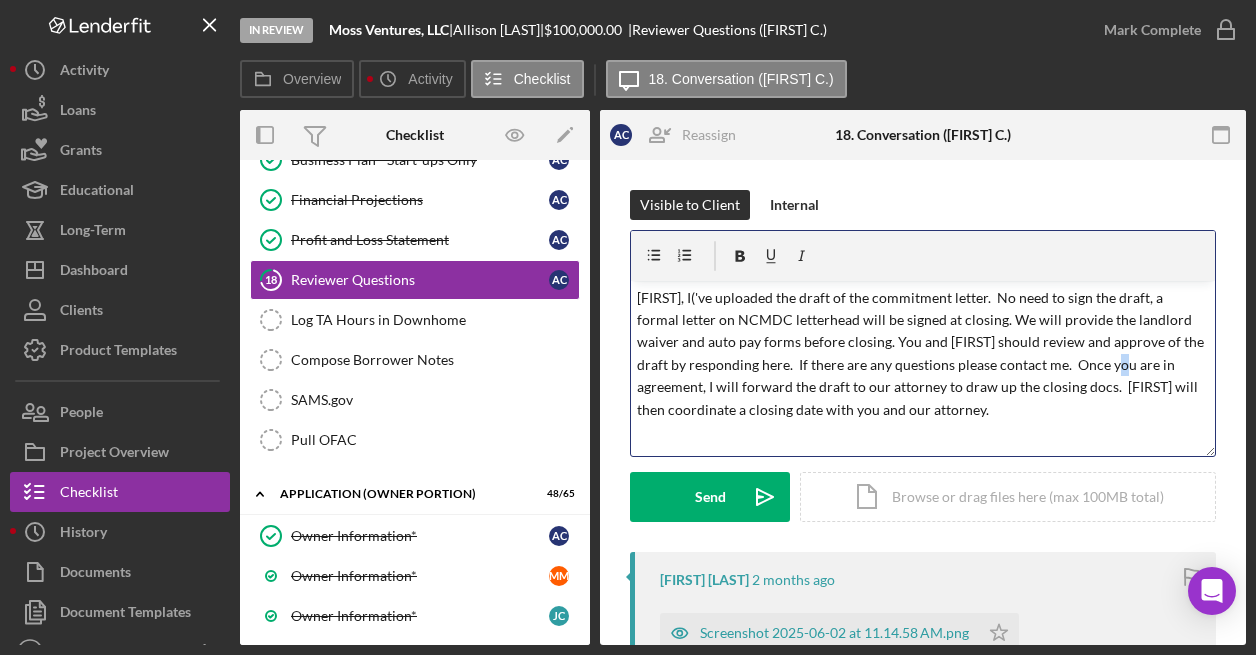 drag, startPoint x: 1132, startPoint y: 365, endPoint x: 1147, endPoint y: 367, distance: 15.132746 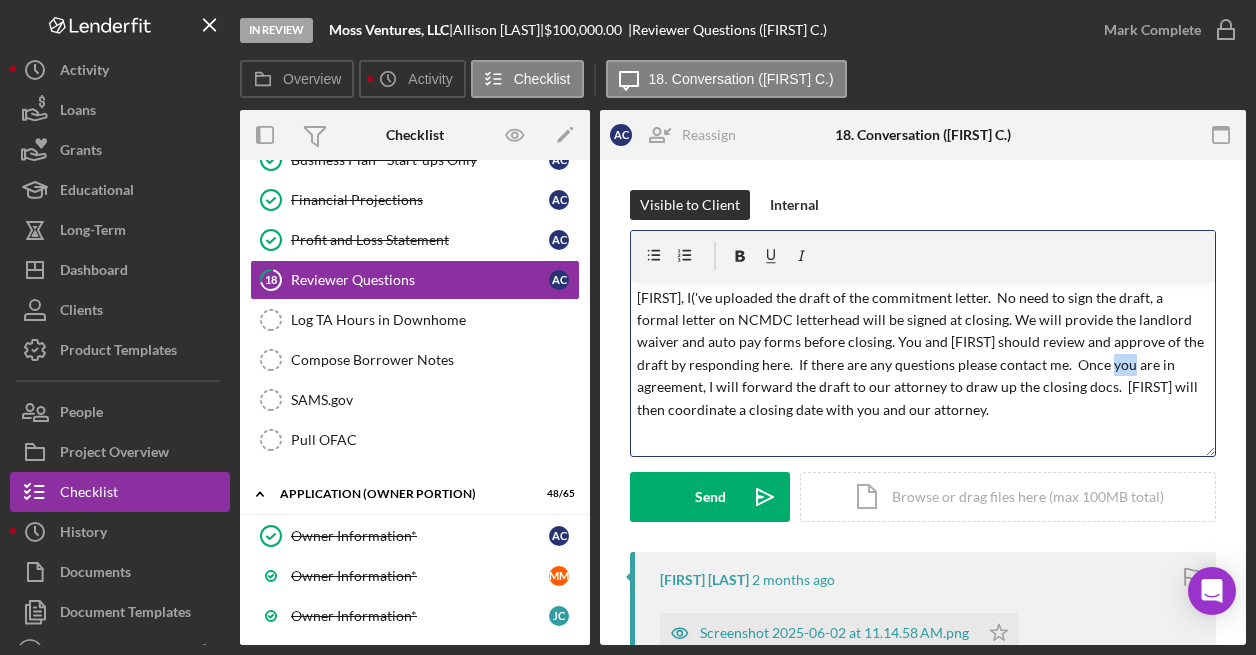 drag, startPoint x: 1130, startPoint y: 366, endPoint x: 1149, endPoint y: 367, distance: 19.026299 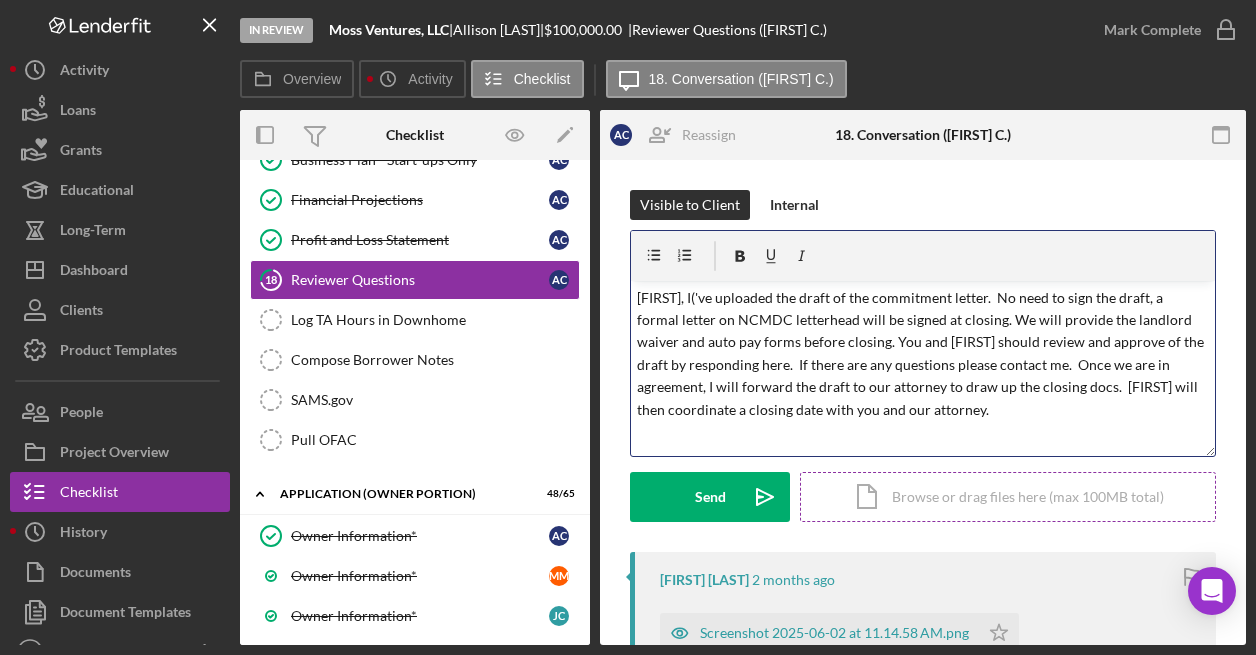click on "Icon/Document Browse or drag files here (max 100MB total) Tap to choose files or take a photo" at bounding box center (1008, 497) 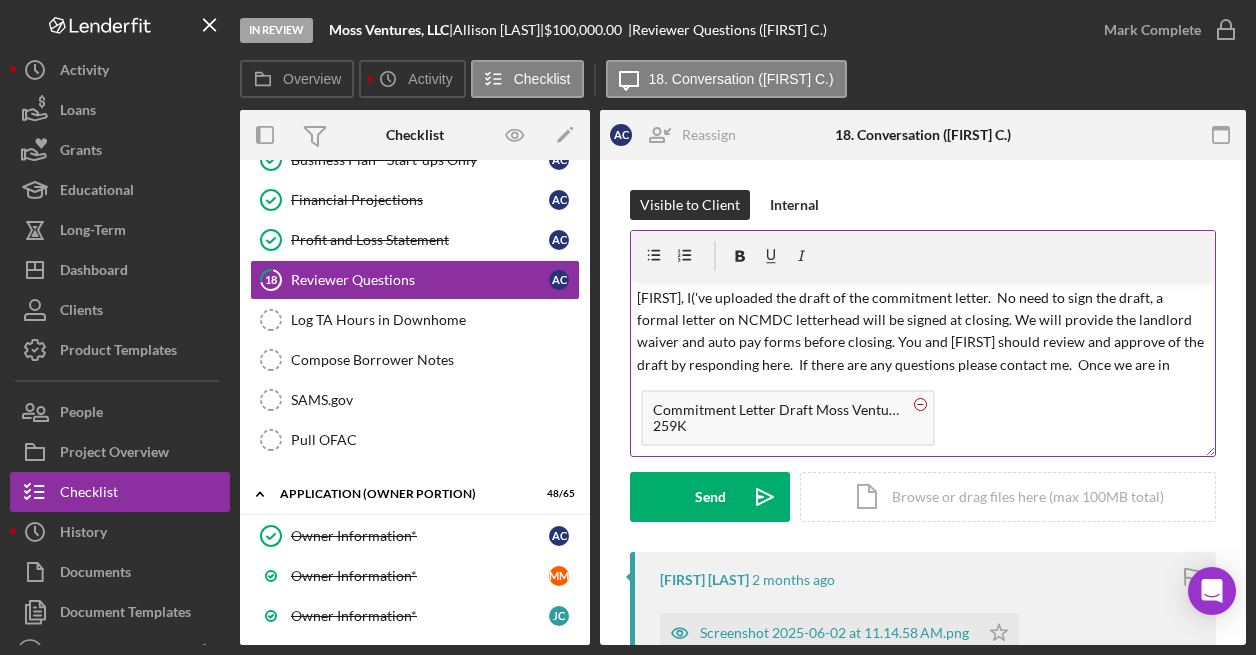 click 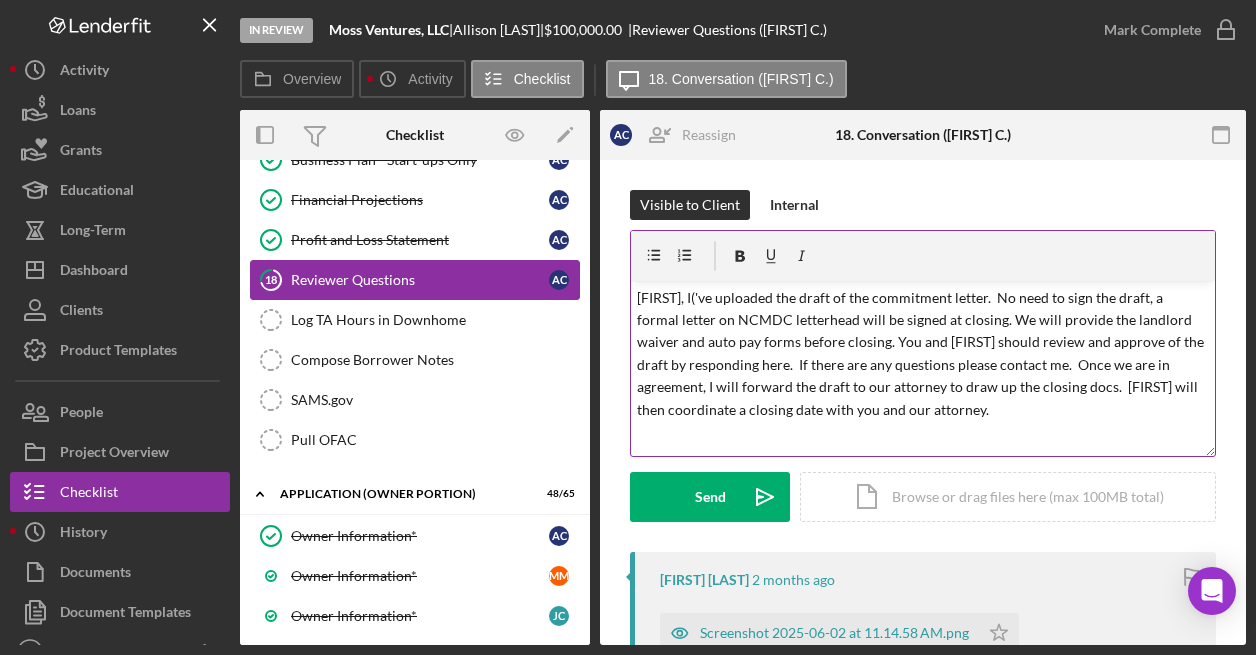 click on "Reviewer Questions" at bounding box center [420, 280] 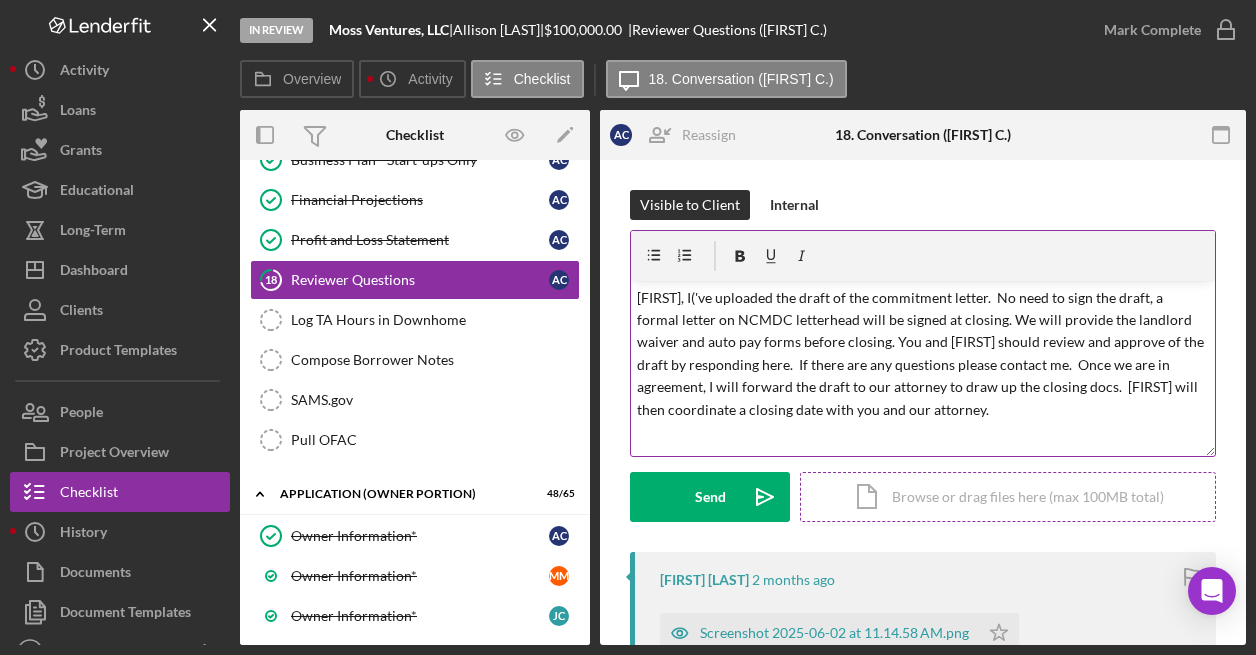 click on "Icon/Document Browse or drag files here (max 100MB total) Tap to choose files or take a photo" at bounding box center [1008, 497] 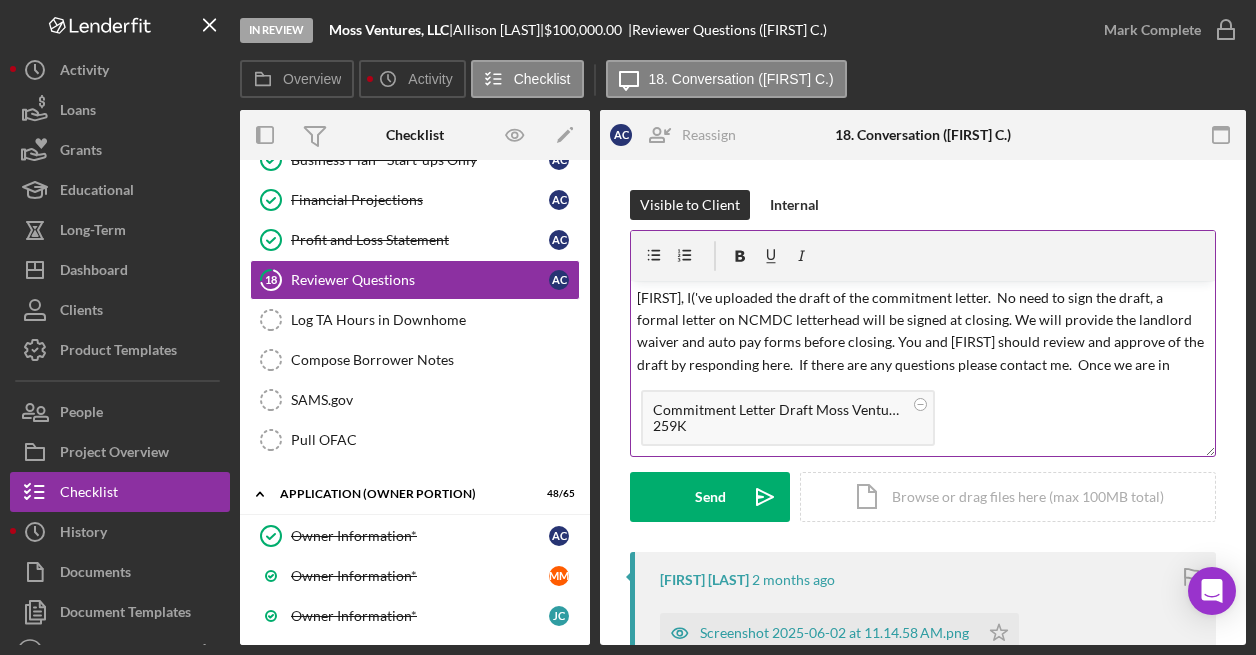 scroll, scrollTop: 47, scrollLeft: 0, axis: vertical 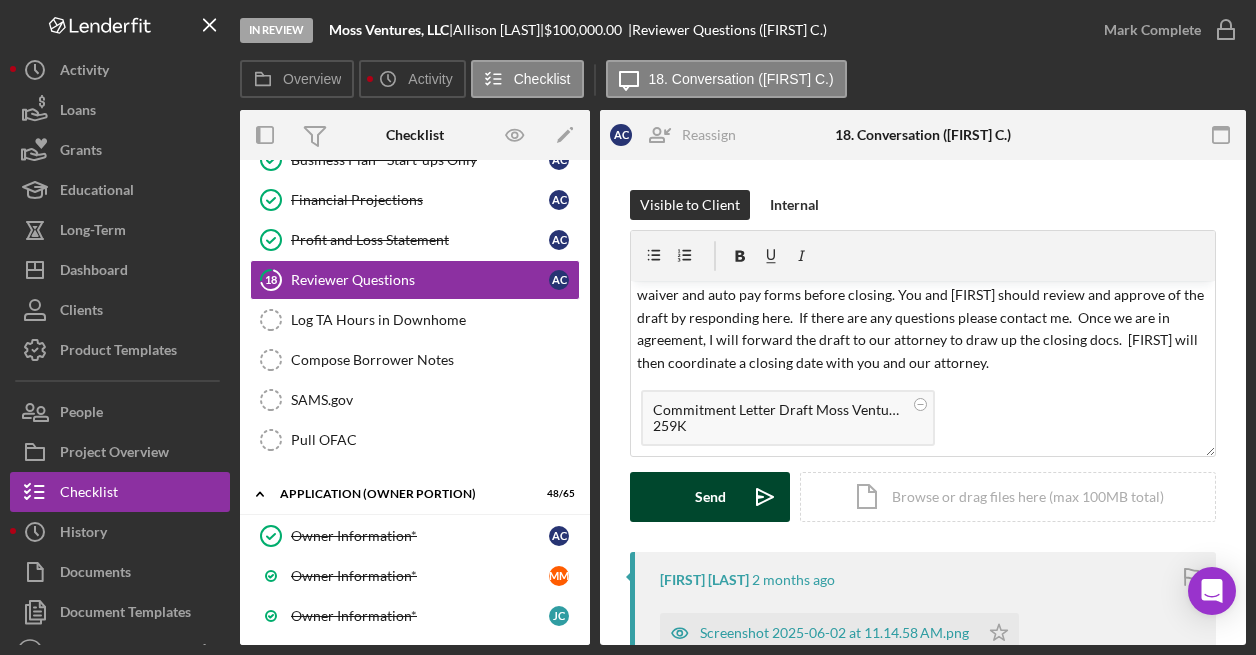 click on "Send Icon/icon-invite-send" at bounding box center [710, 497] 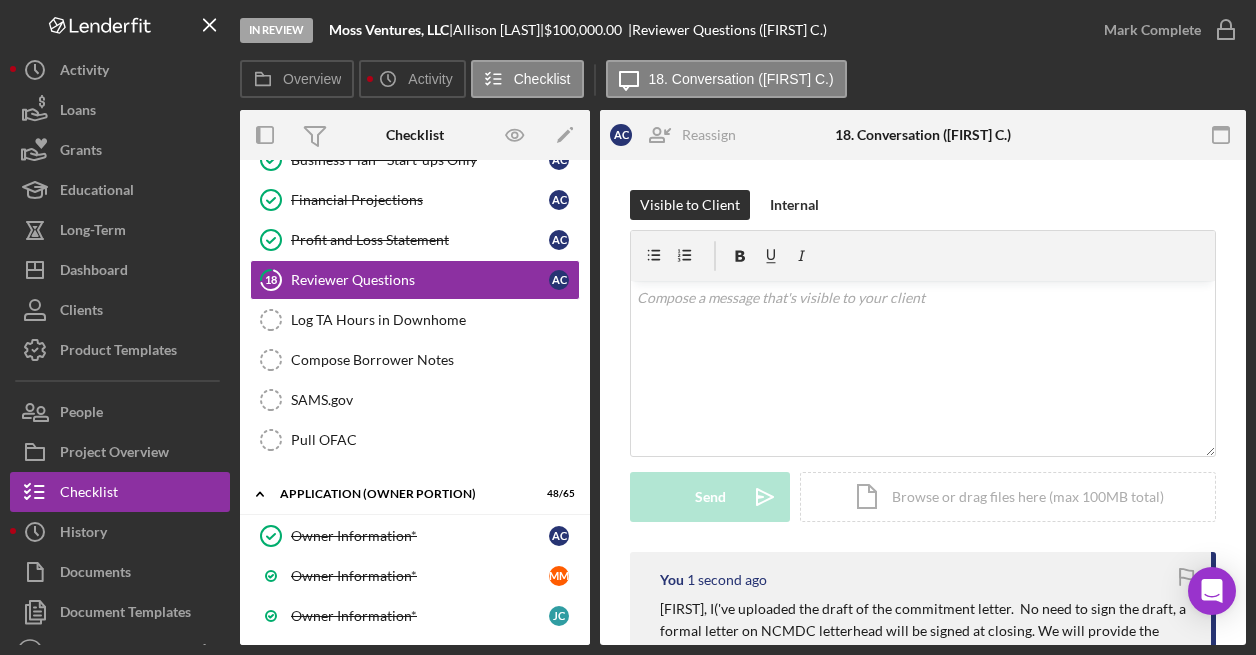 scroll, scrollTop: 0, scrollLeft: 0, axis: both 